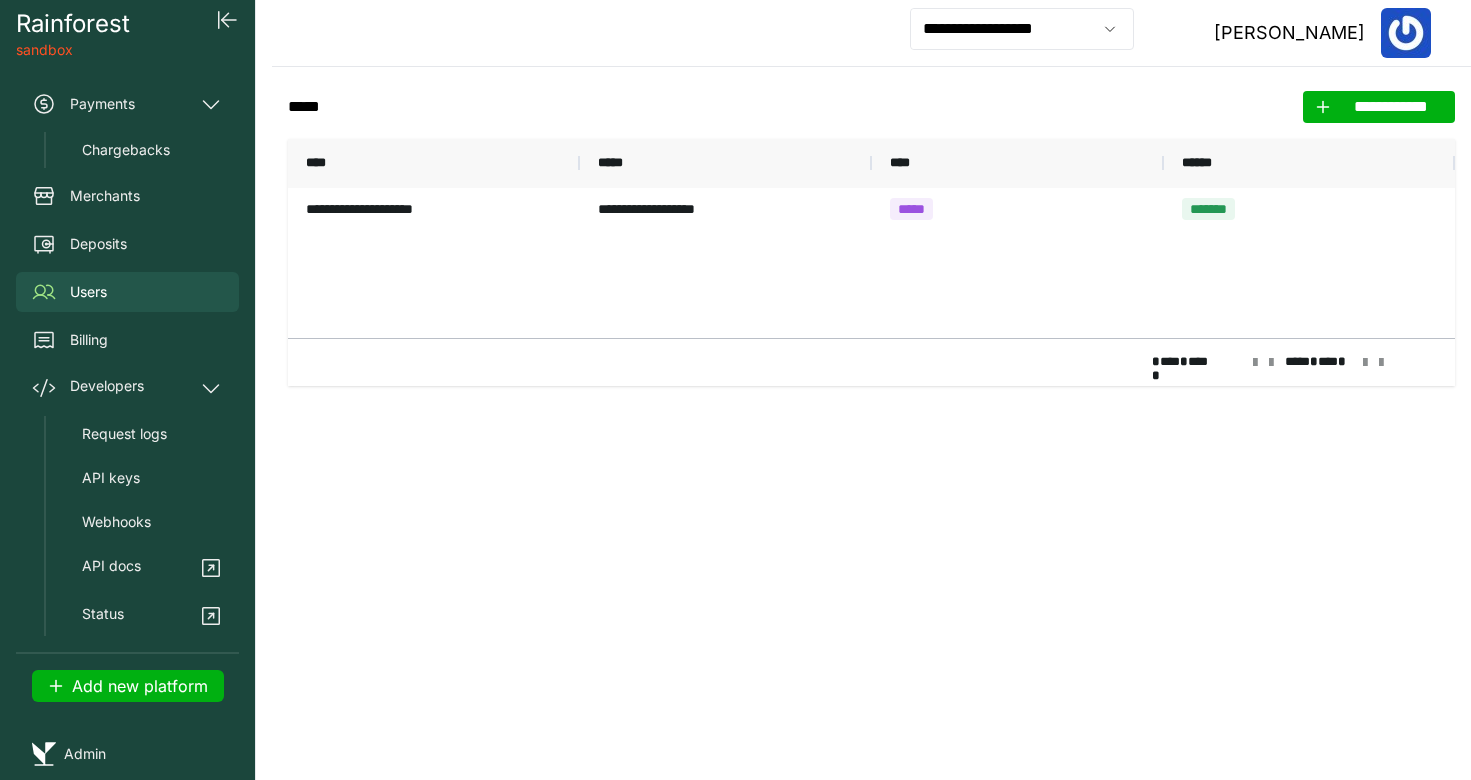 scroll, scrollTop: 0, scrollLeft: 0, axis: both 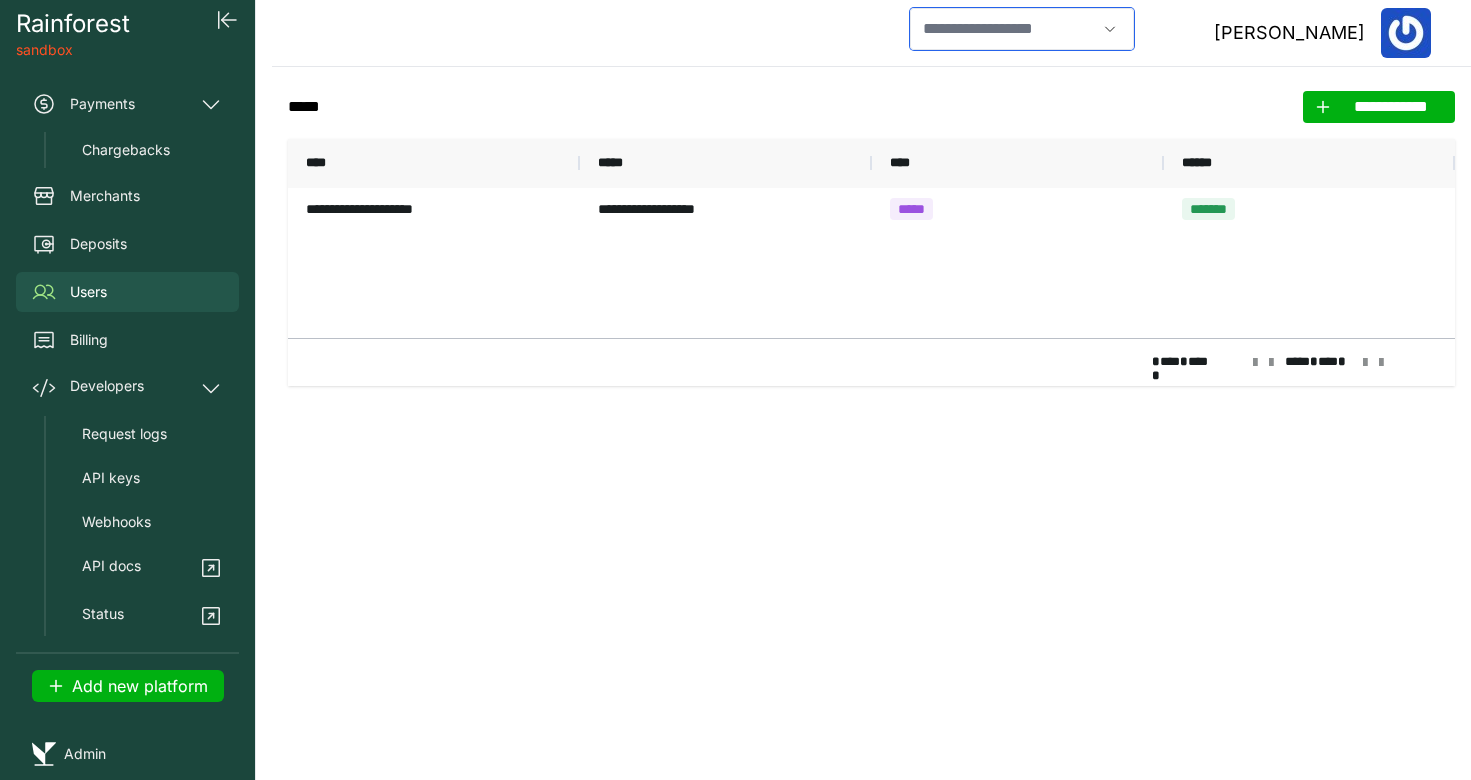 click at bounding box center (1003, 29) 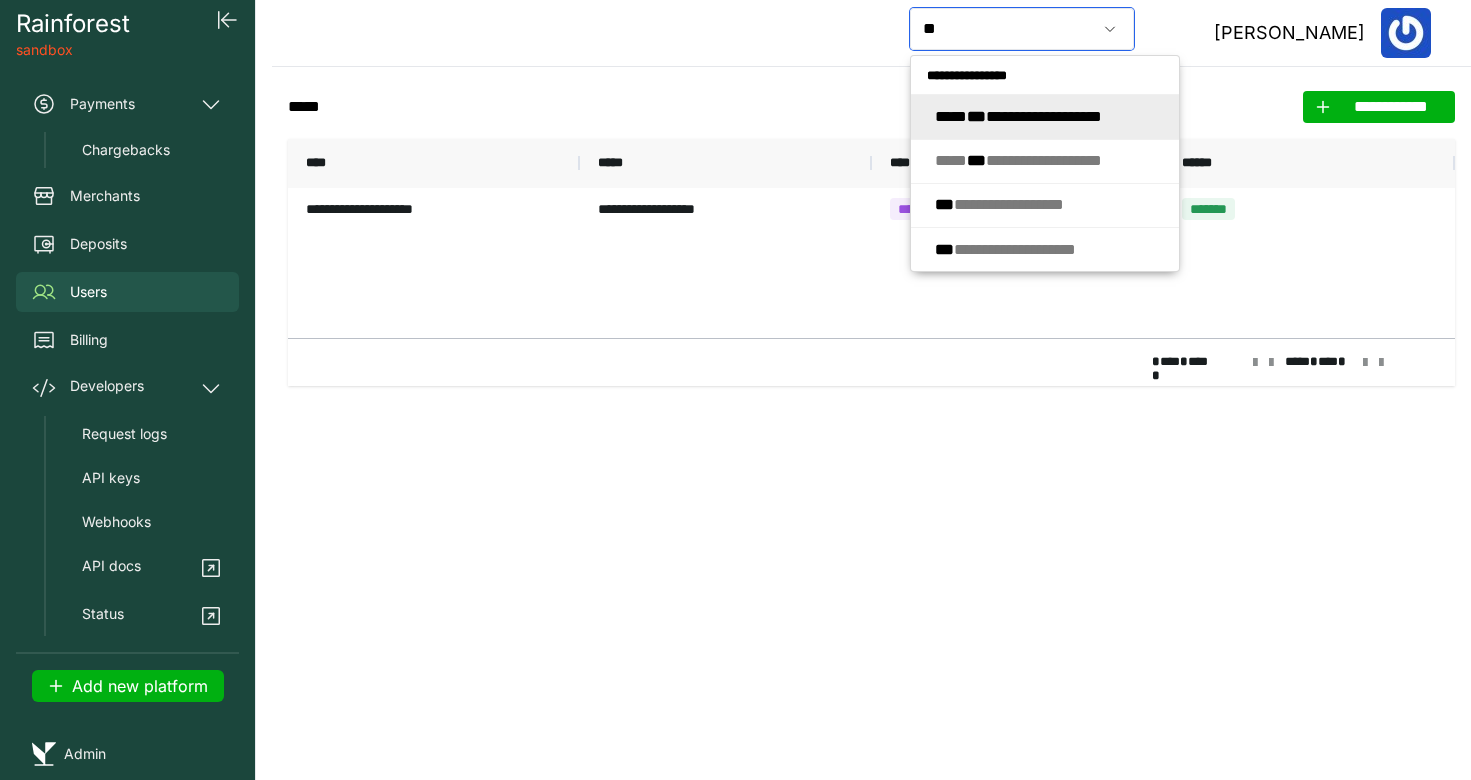 type on "*" 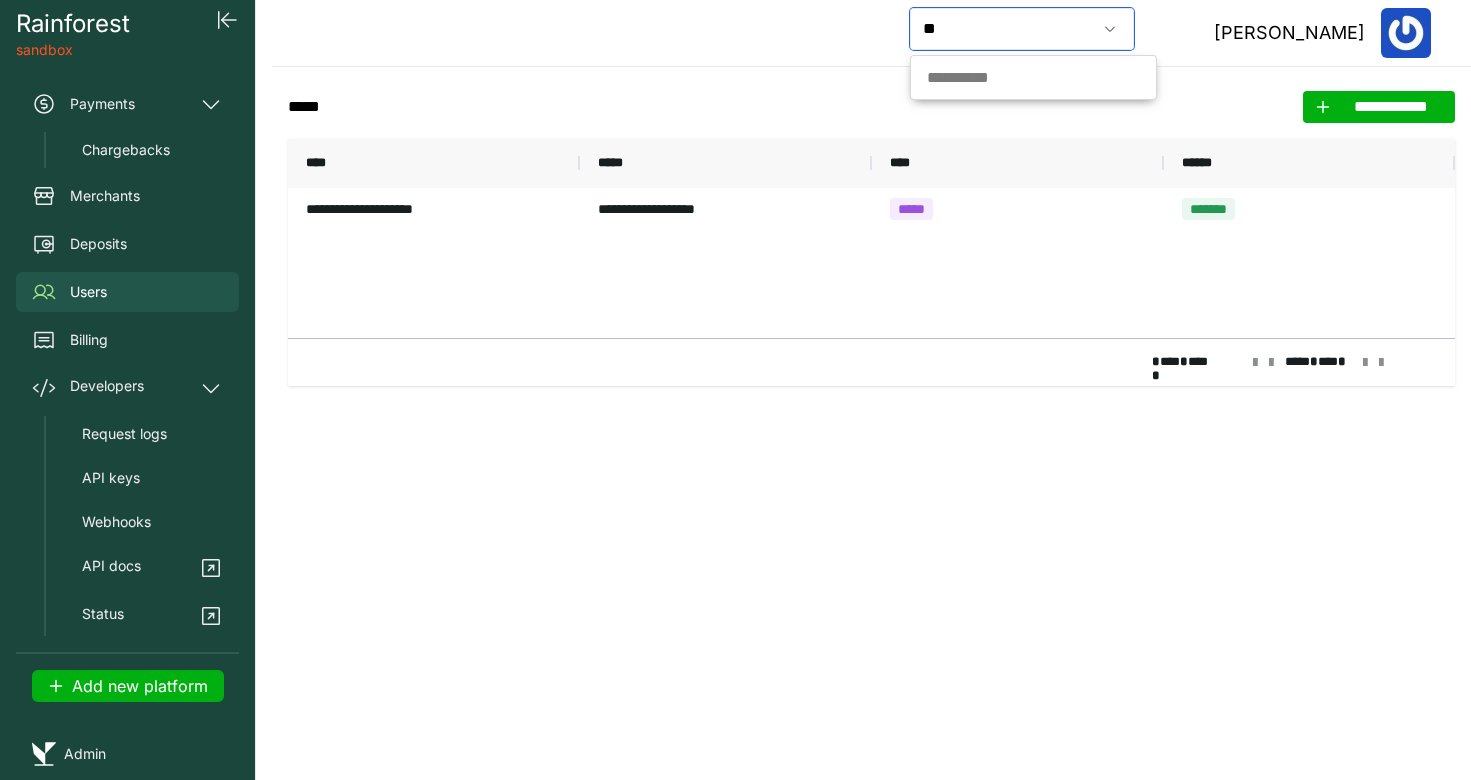 type on "*" 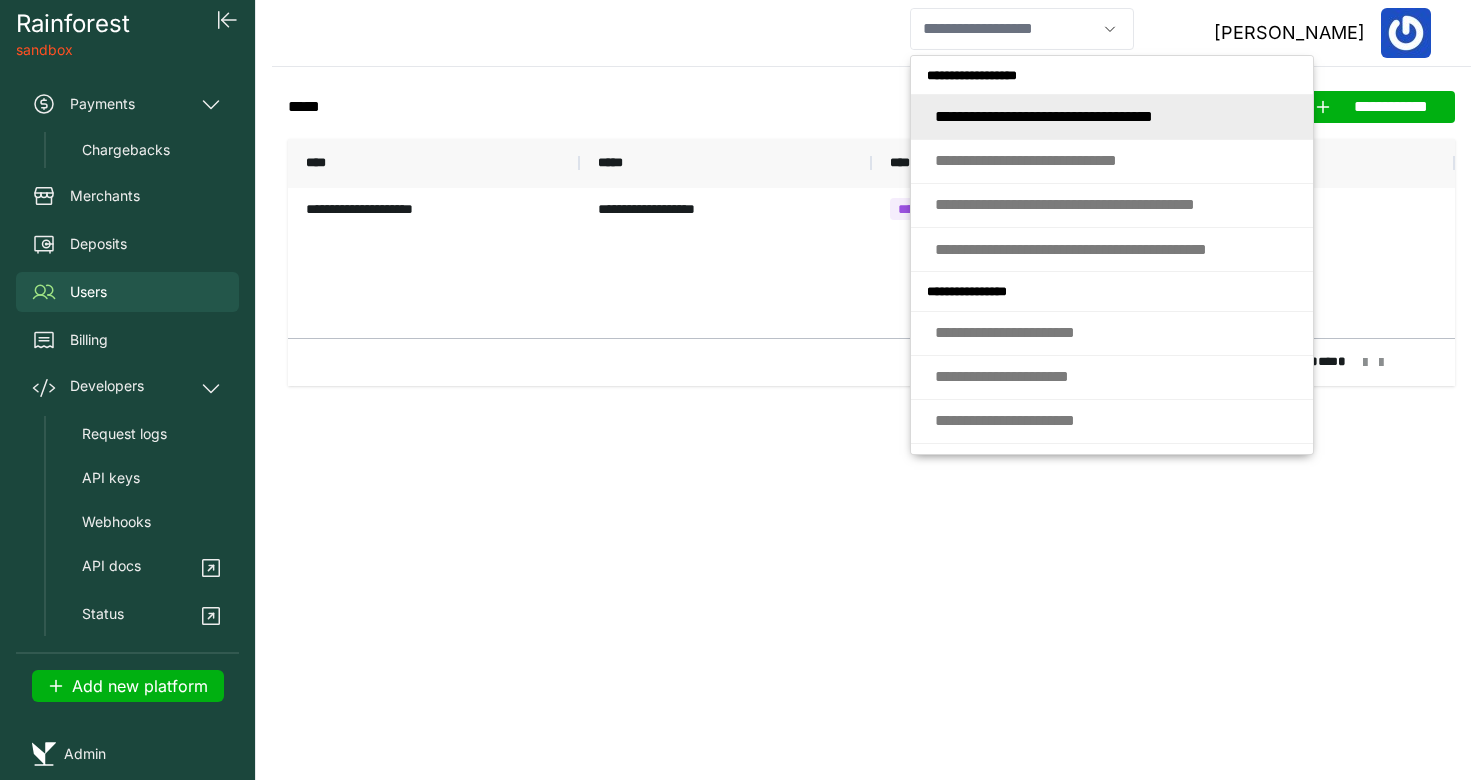 type on "**********" 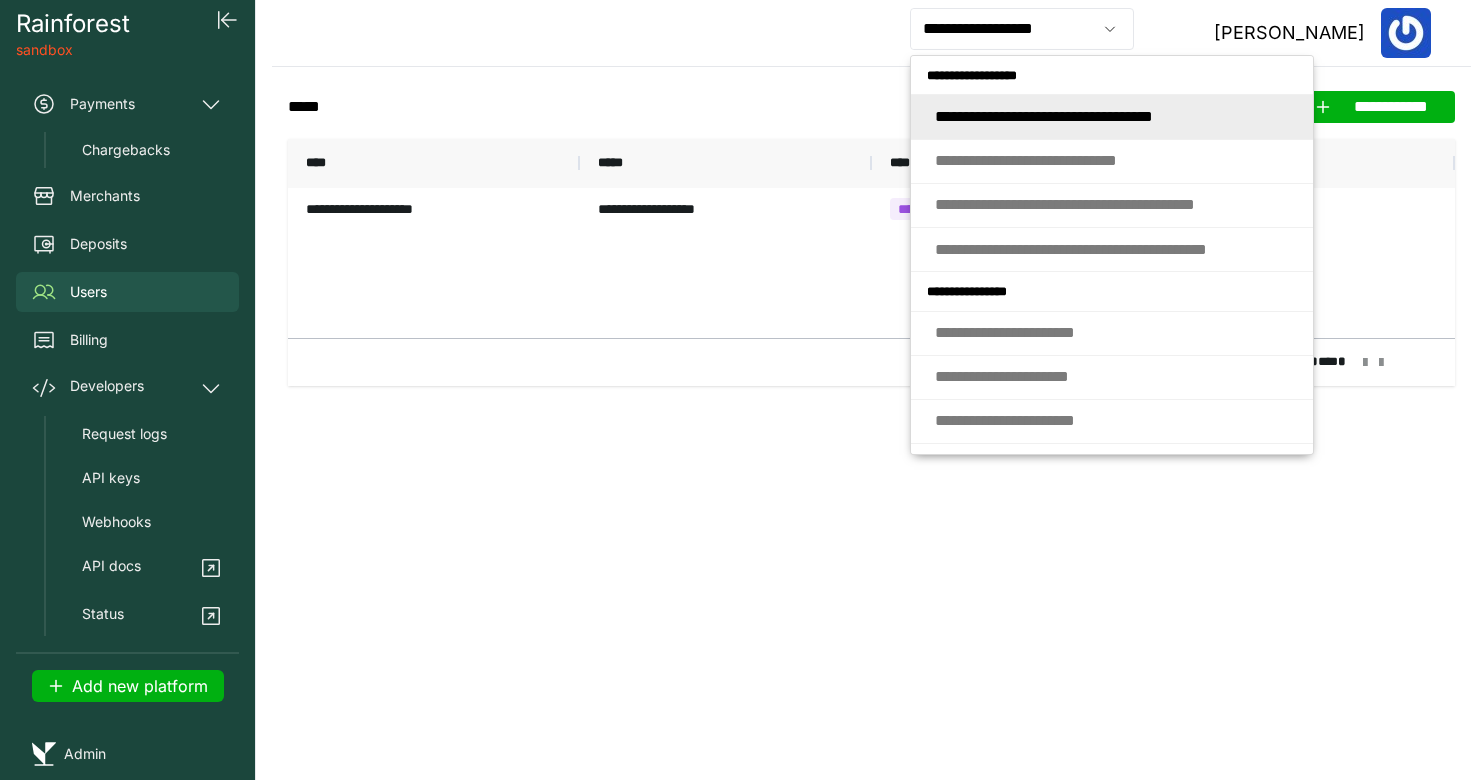click on "Add new platform" at bounding box center (128, 686) 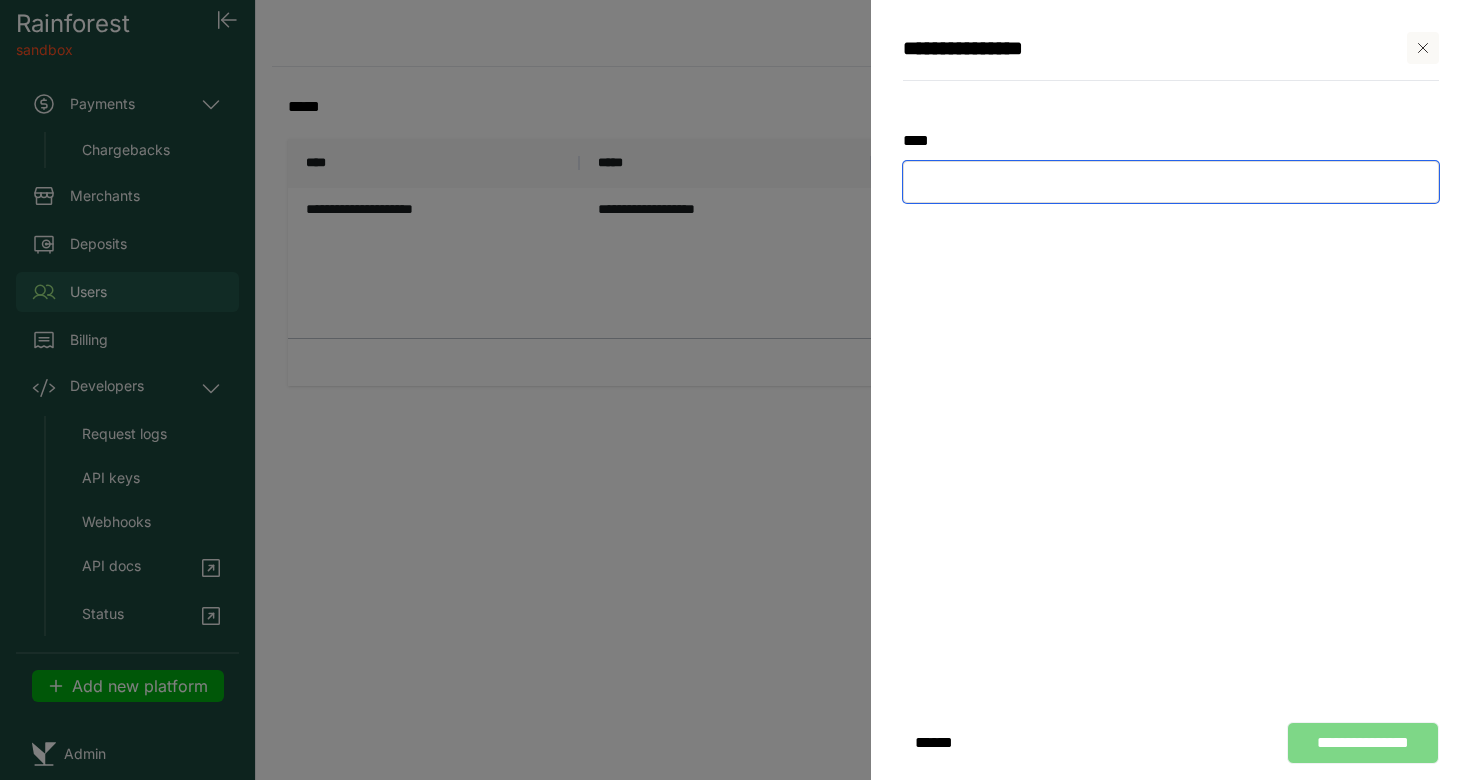 click at bounding box center (1171, 182) 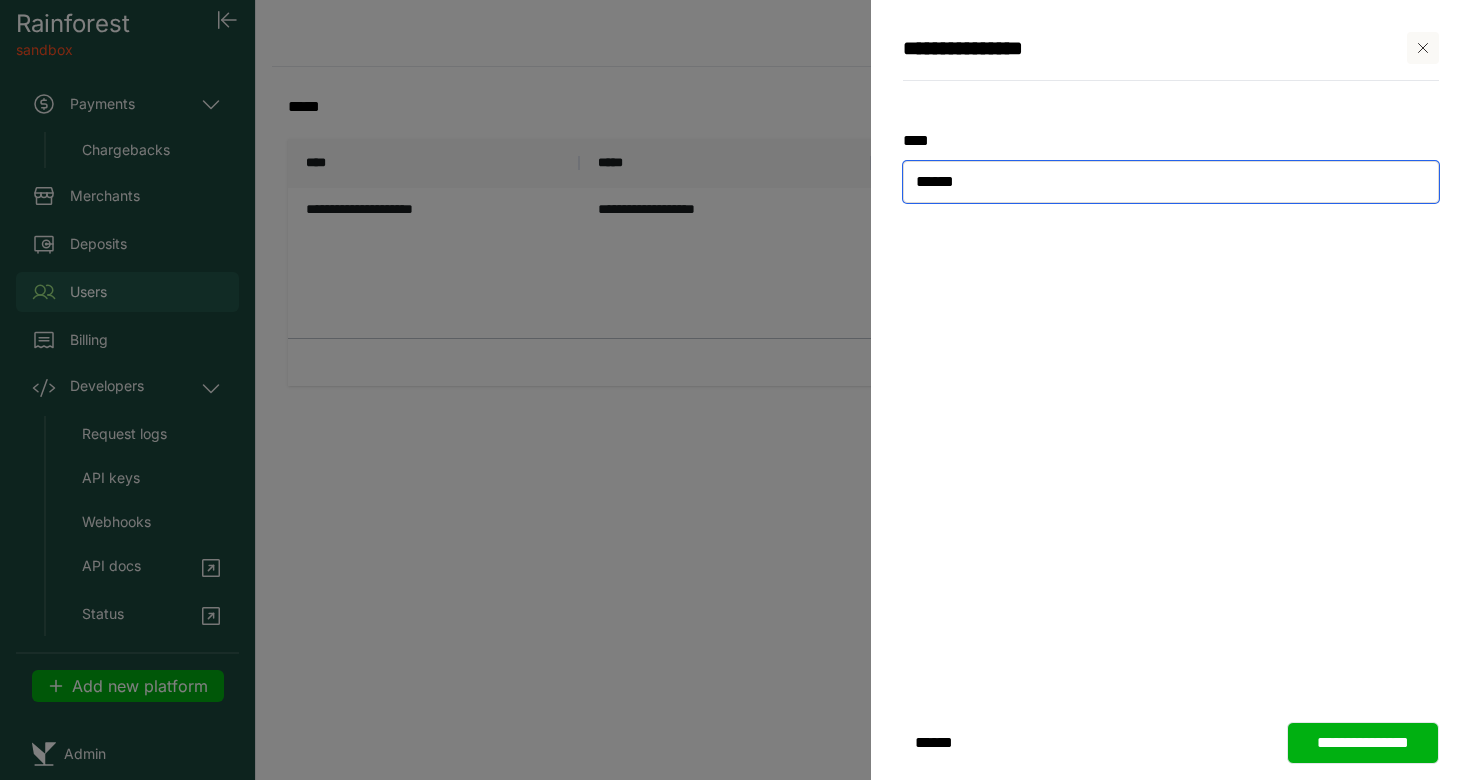 type on "******" 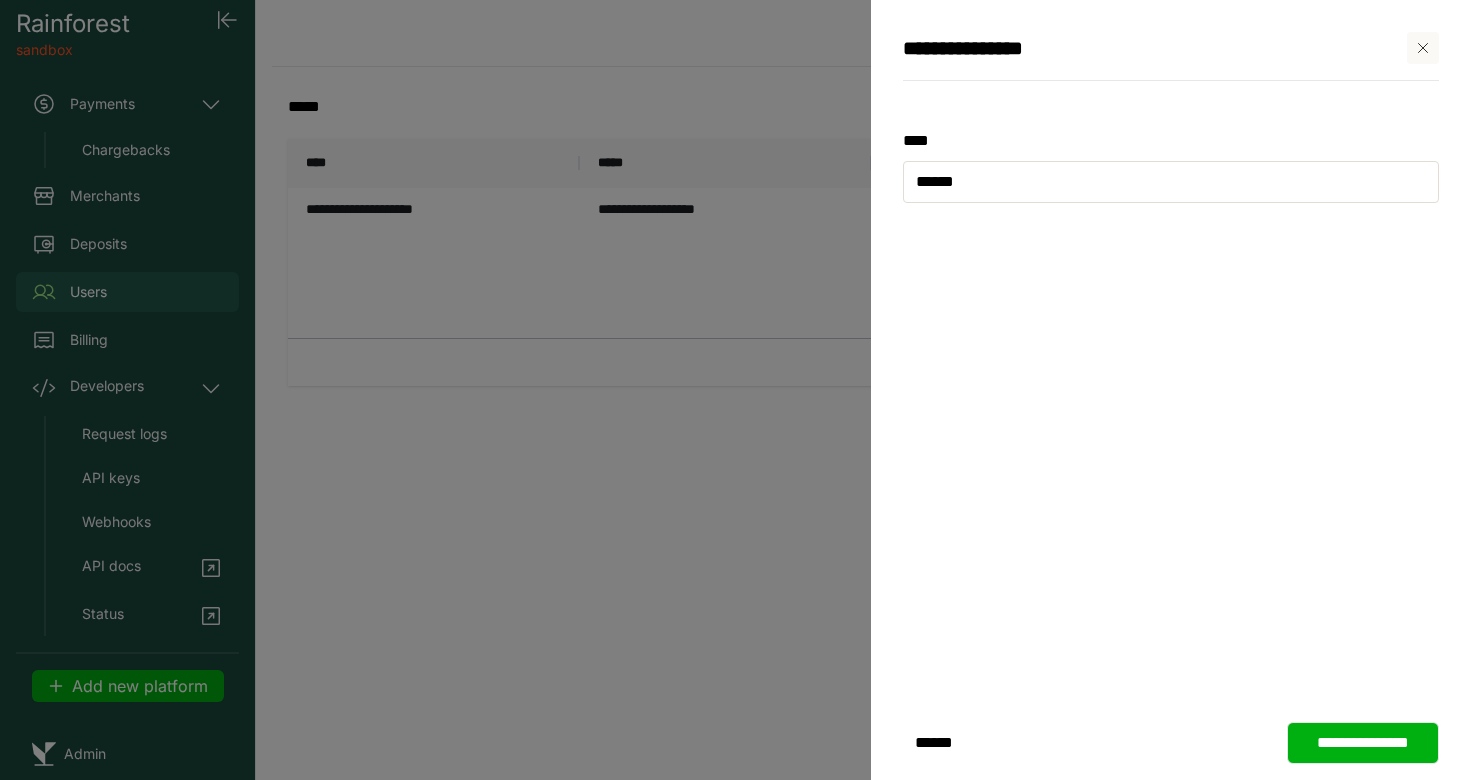click on "**********" at bounding box center [1363, 743] 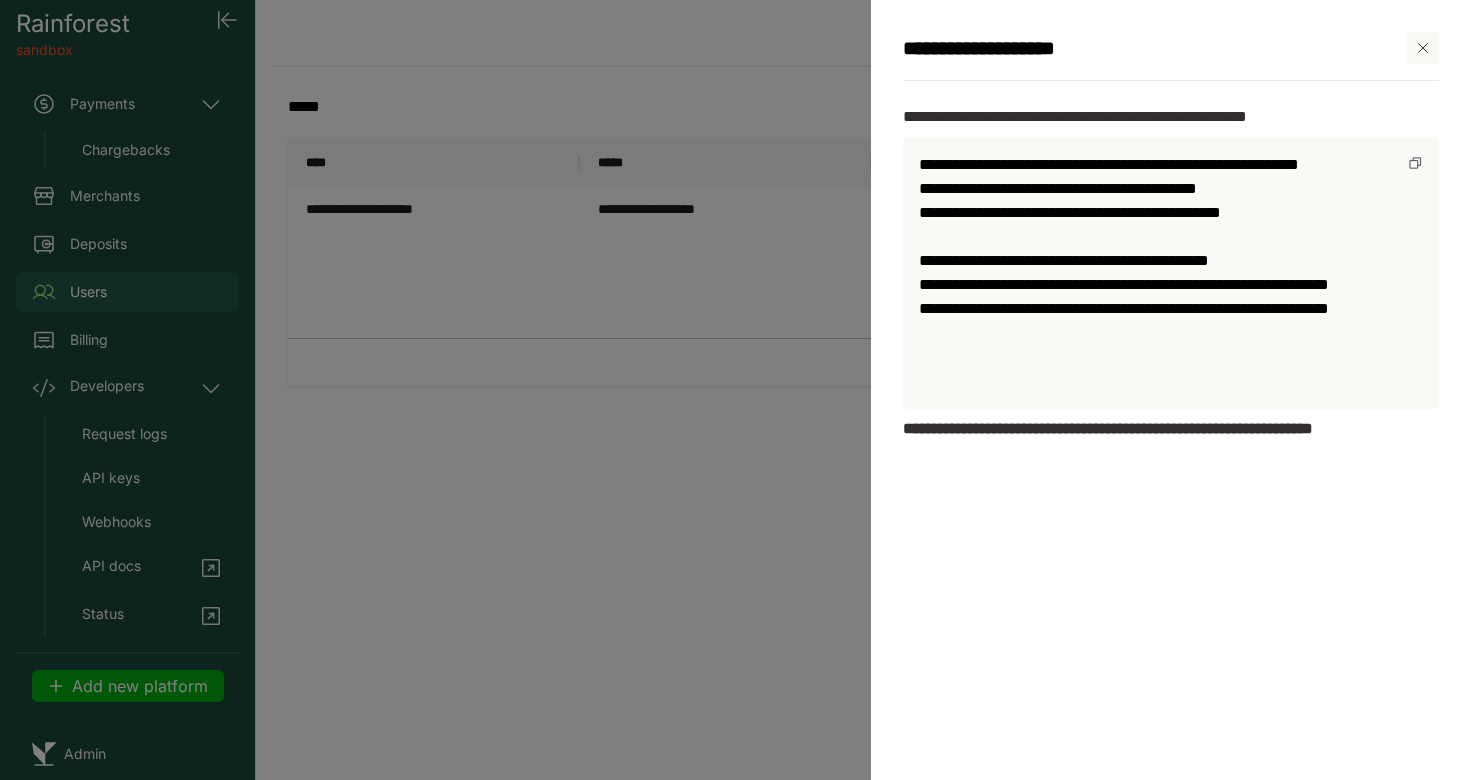 click 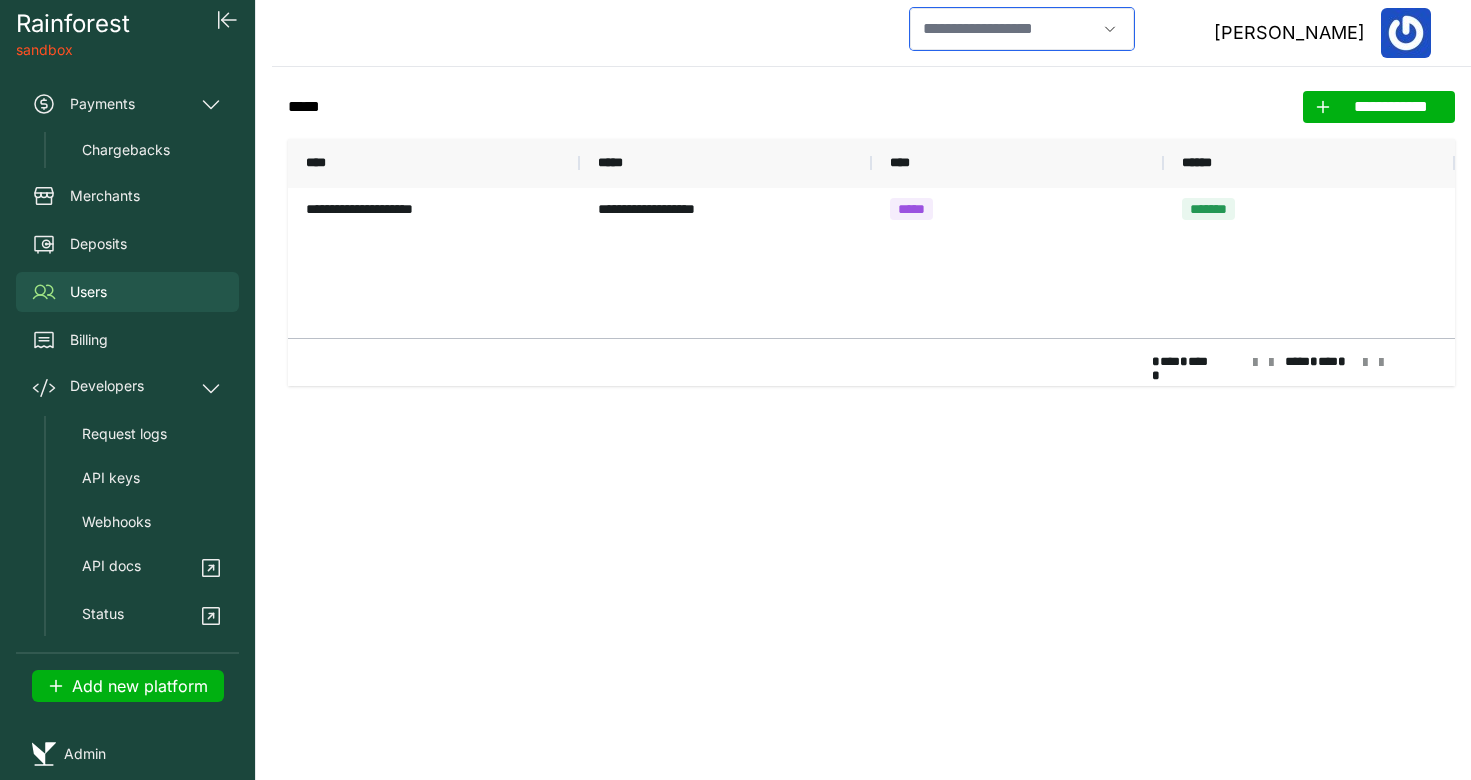click at bounding box center [1003, 29] 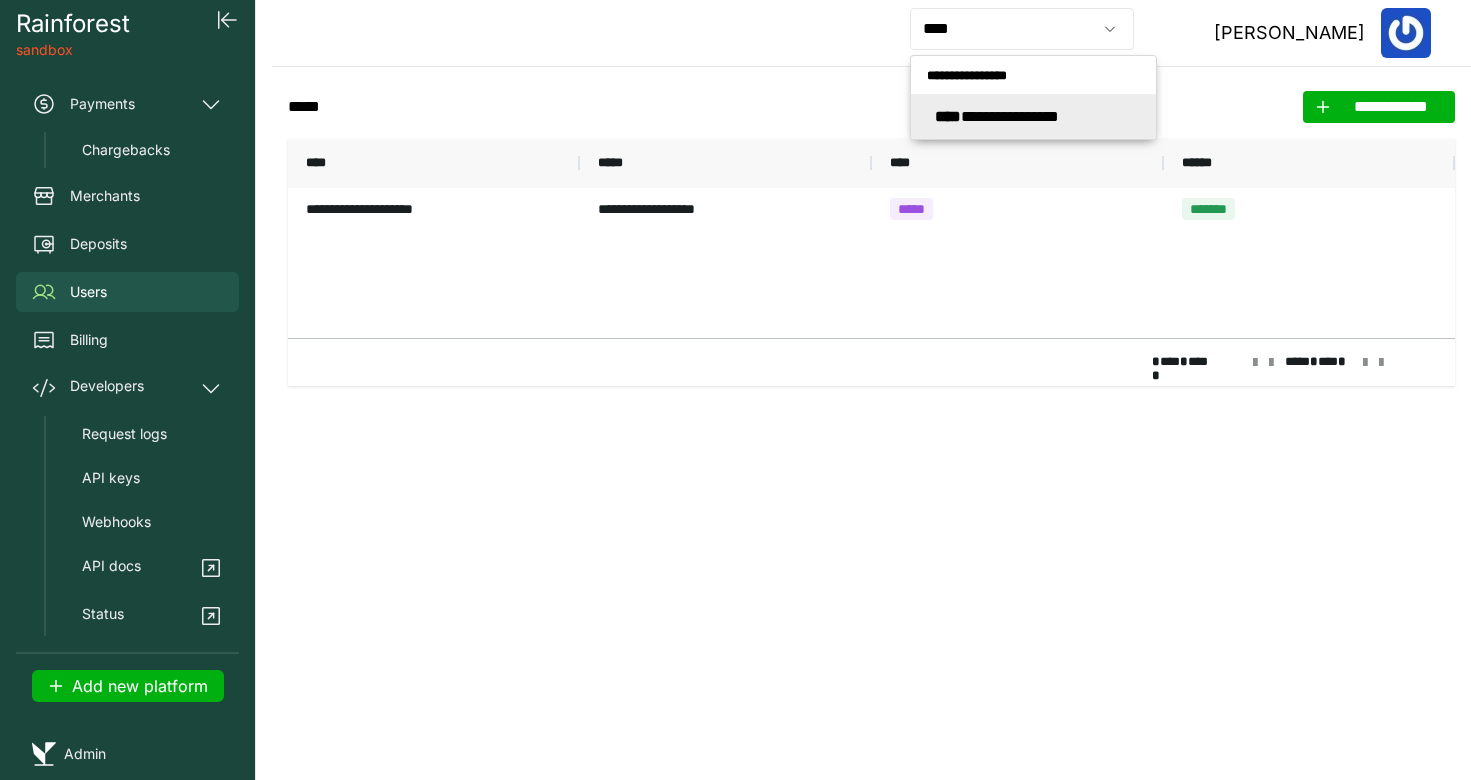 type on "**********" 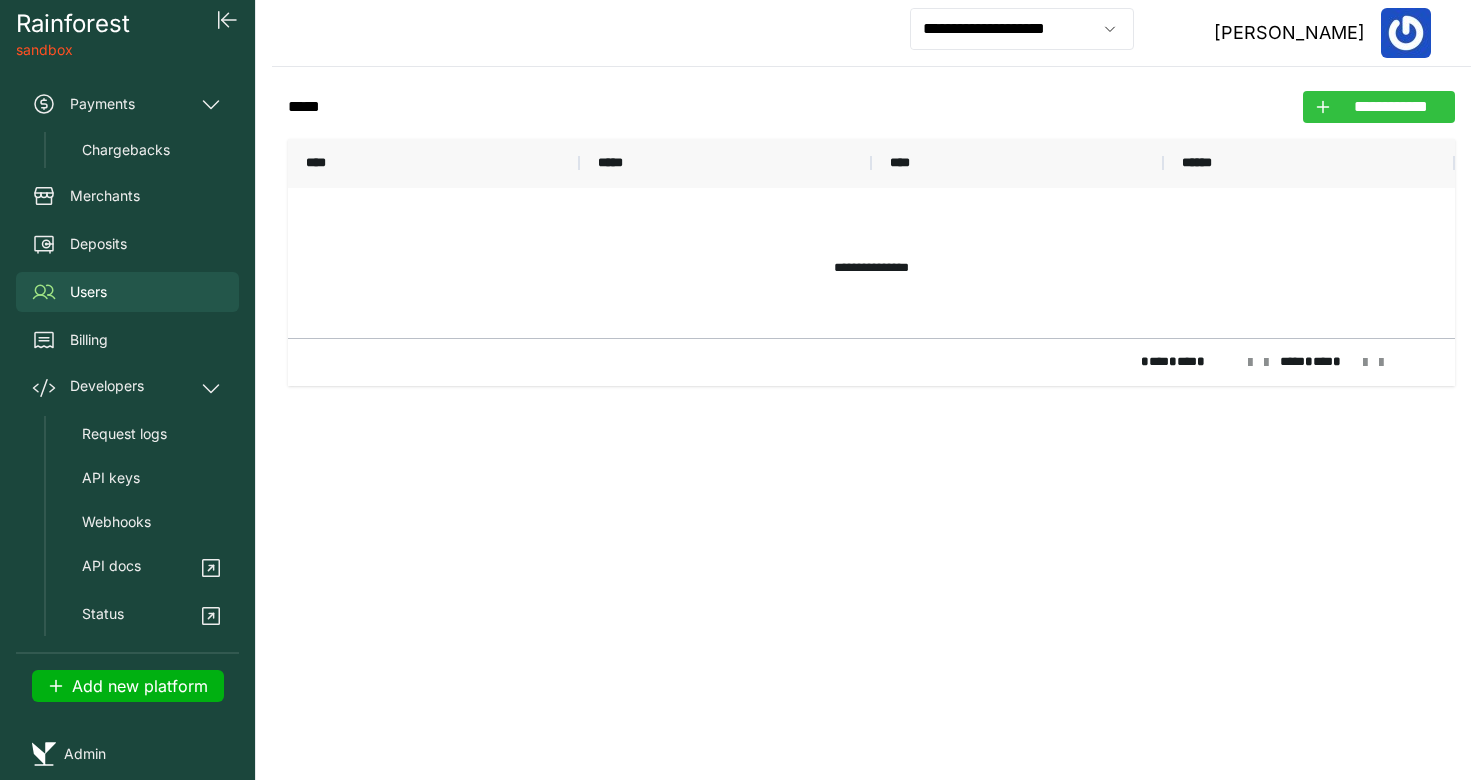 click on "**********" at bounding box center (1391, 107) 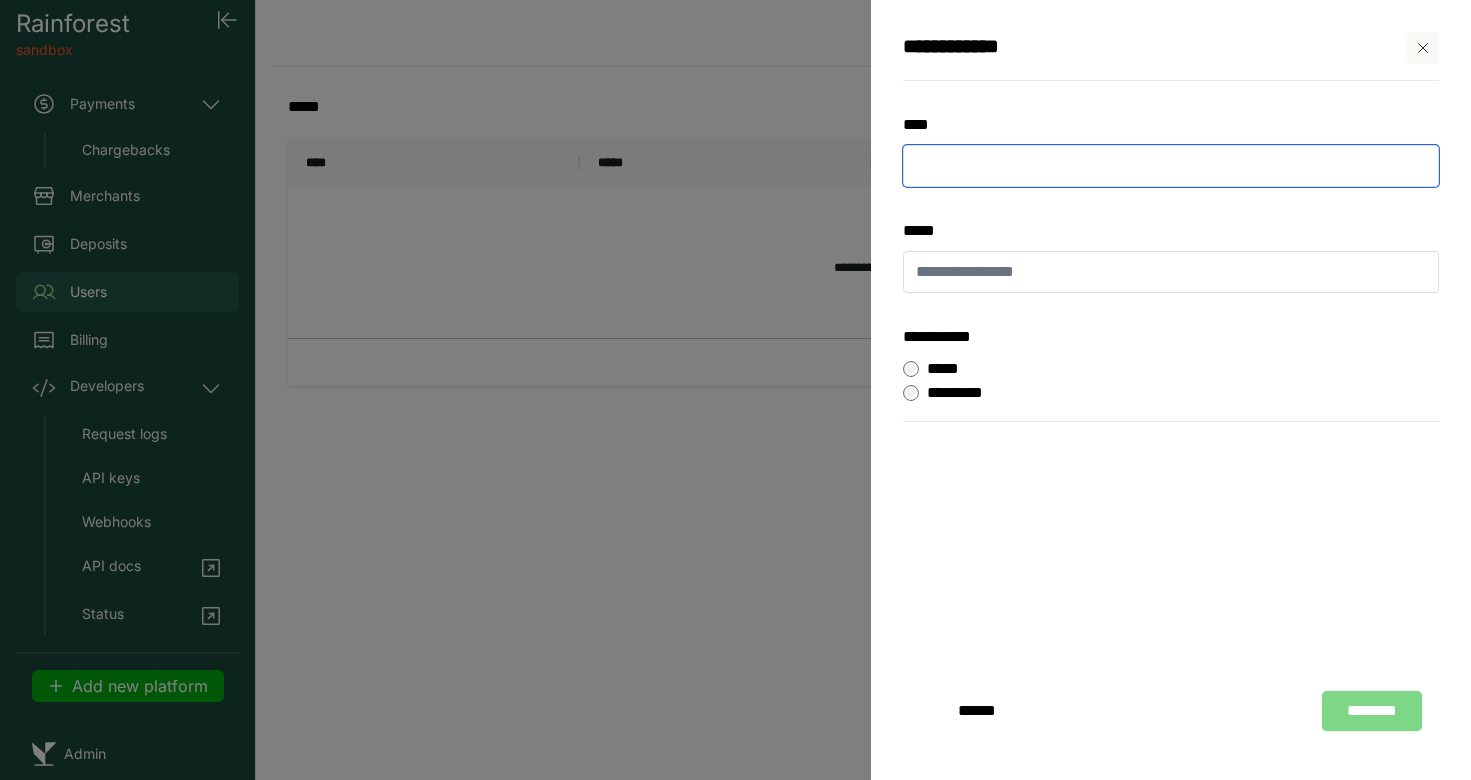 click at bounding box center [1171, 166] 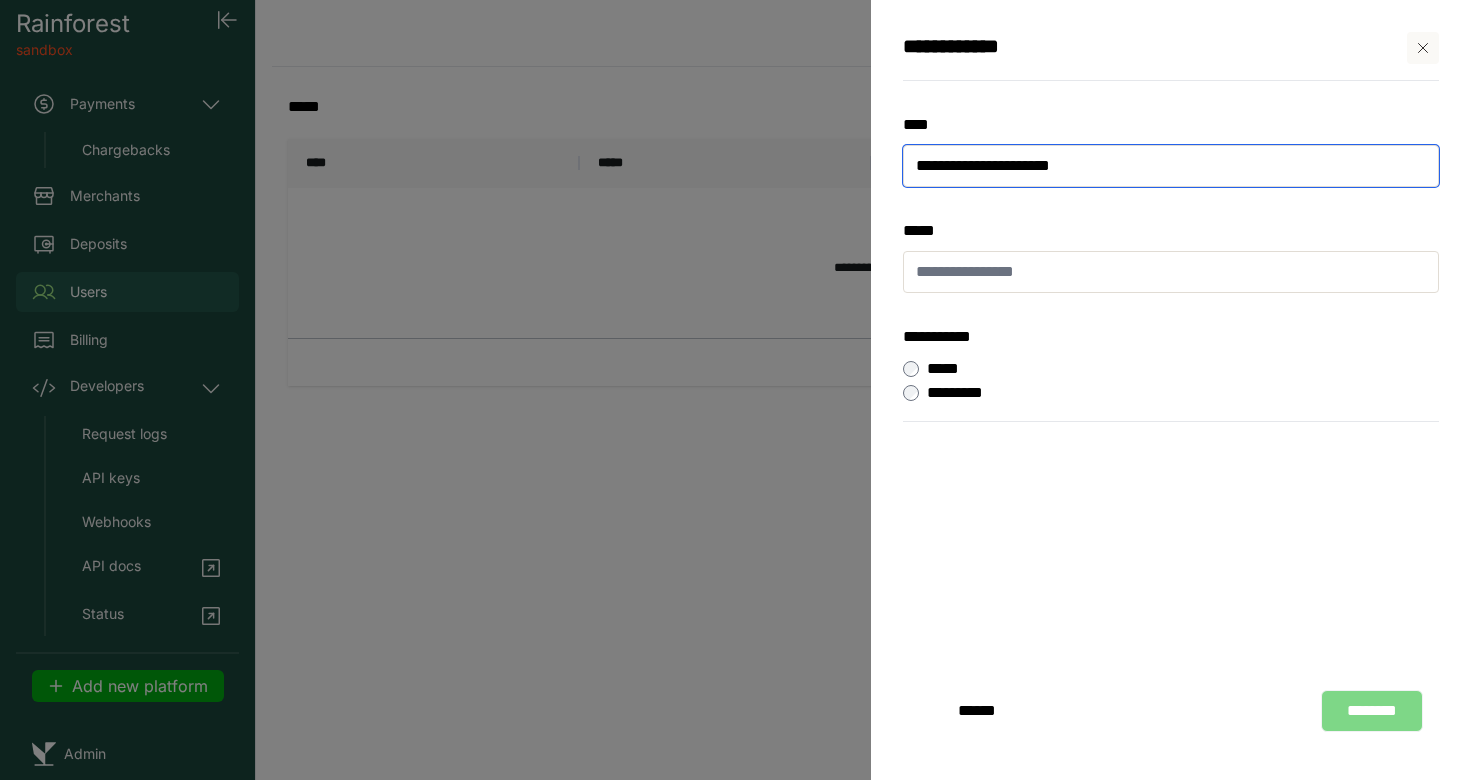 type 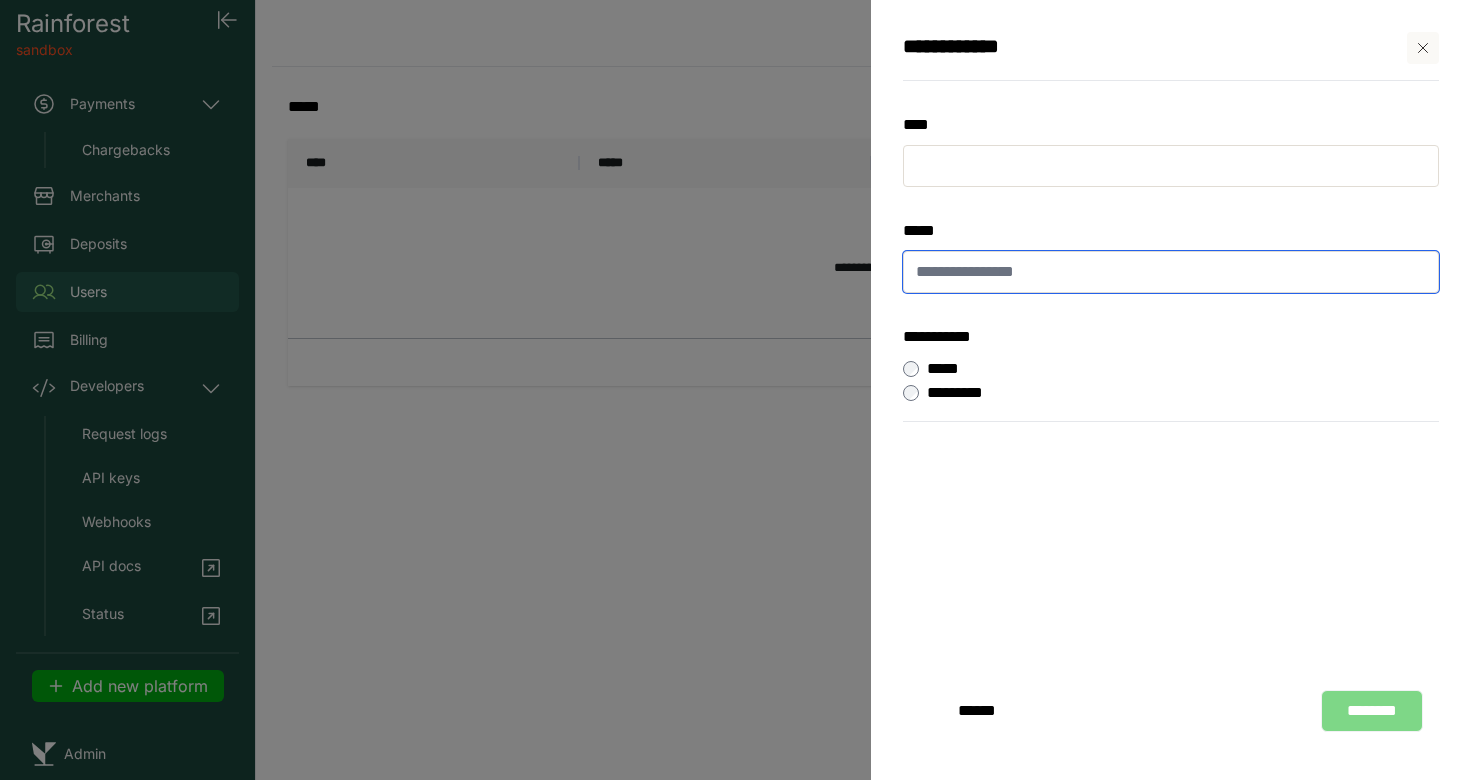 click at bounding box center (1171, 272) 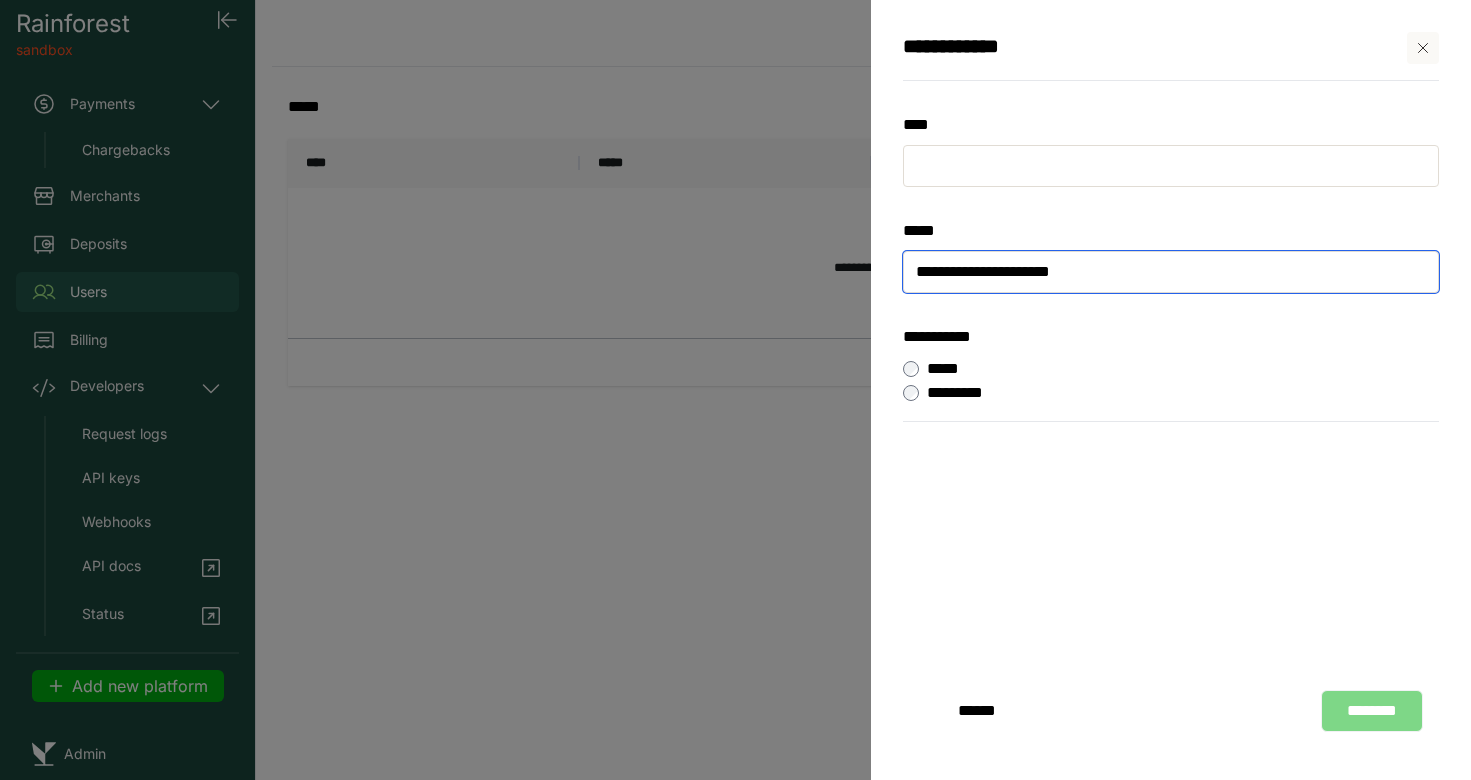 type on "**********" 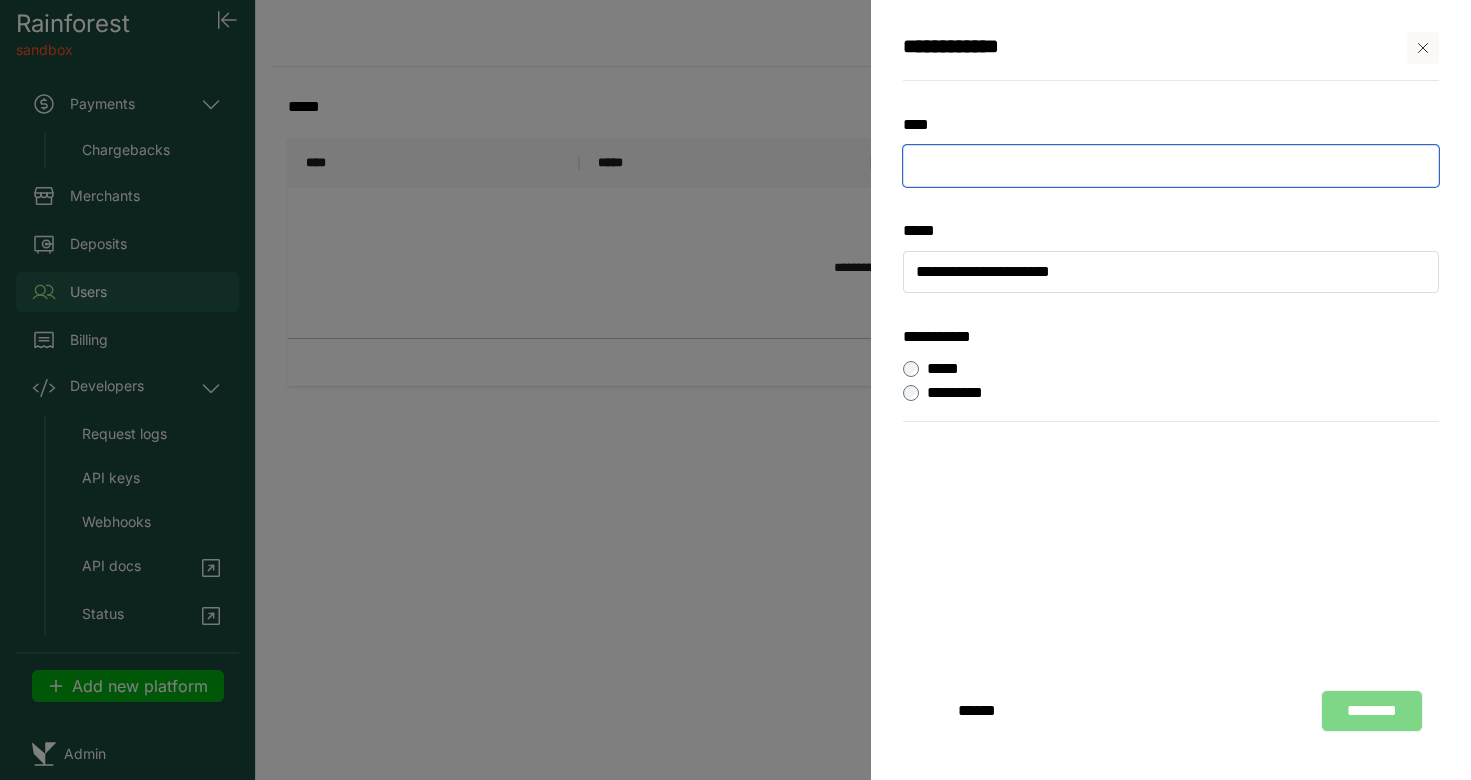 click at bounding box center [1171, 166] 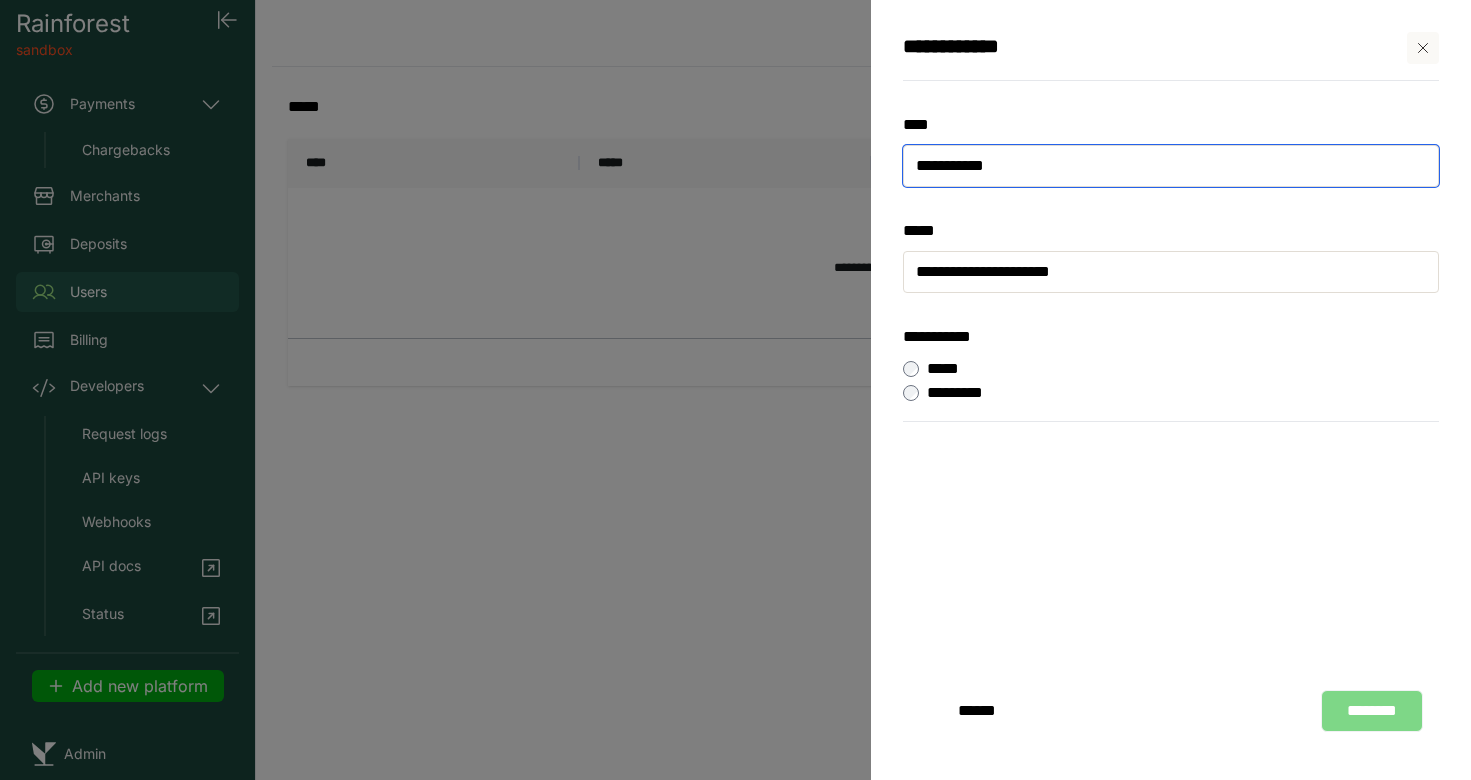 type on "**********" 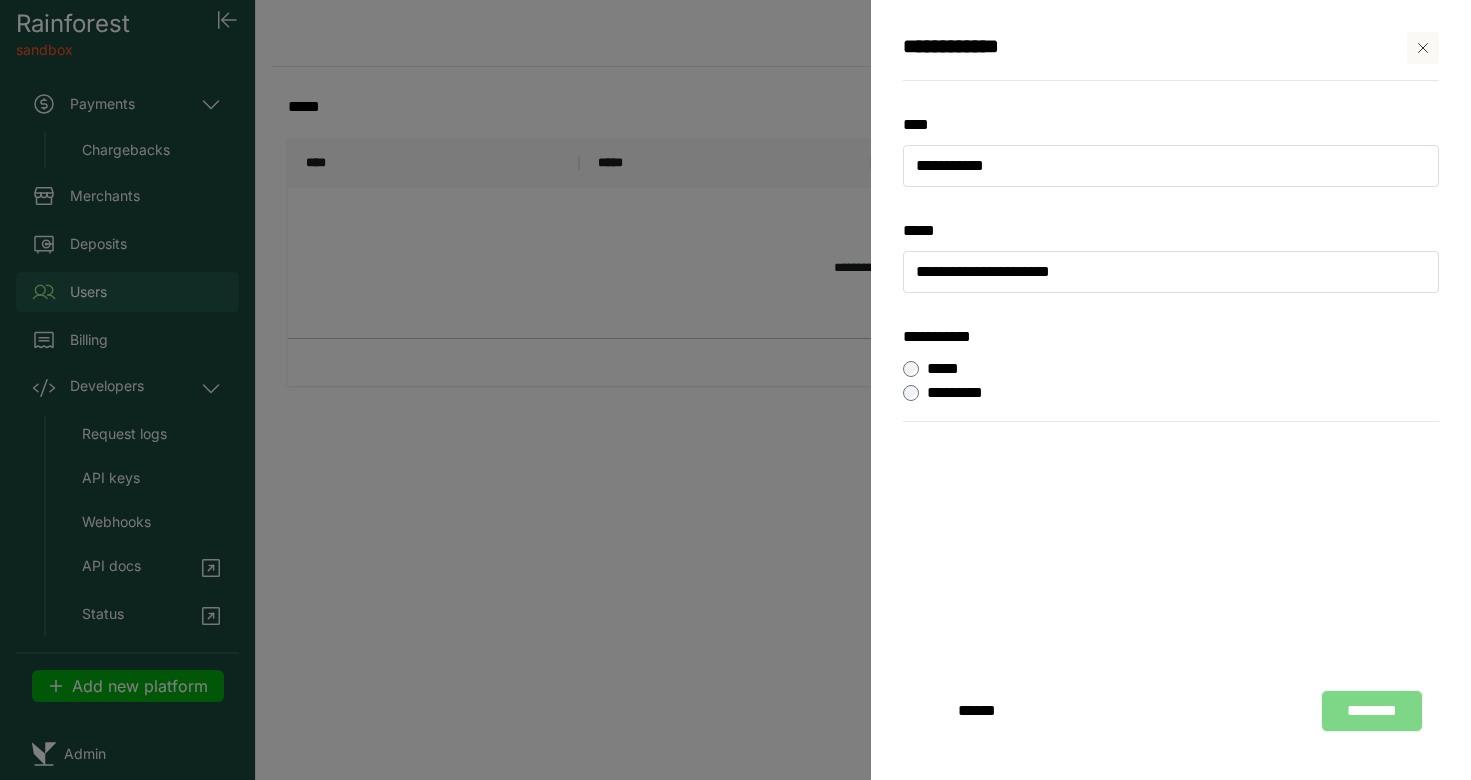 click on "********" at bounding box center (1372, 711) 